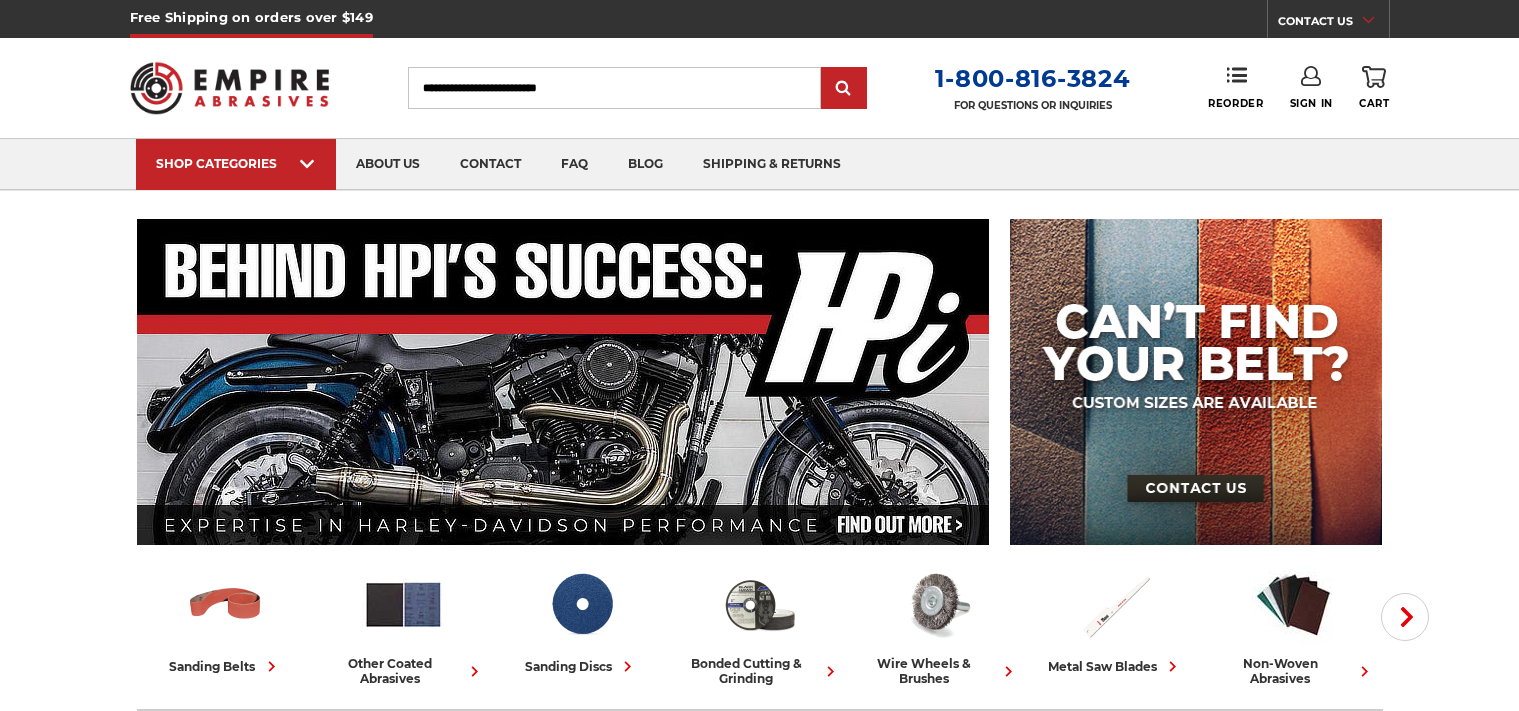 scroll, scrollTop: 0, scrollLeft: 0, axis: both 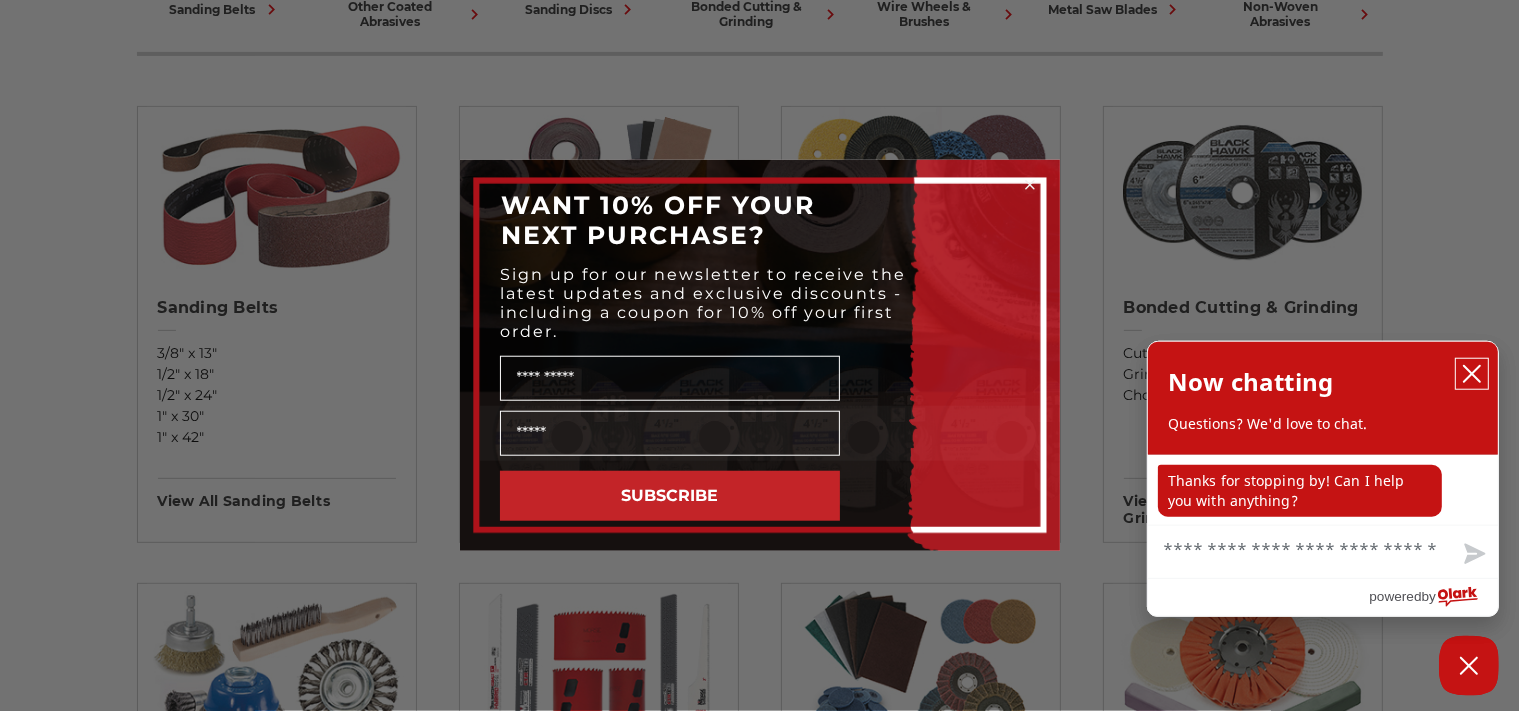 click 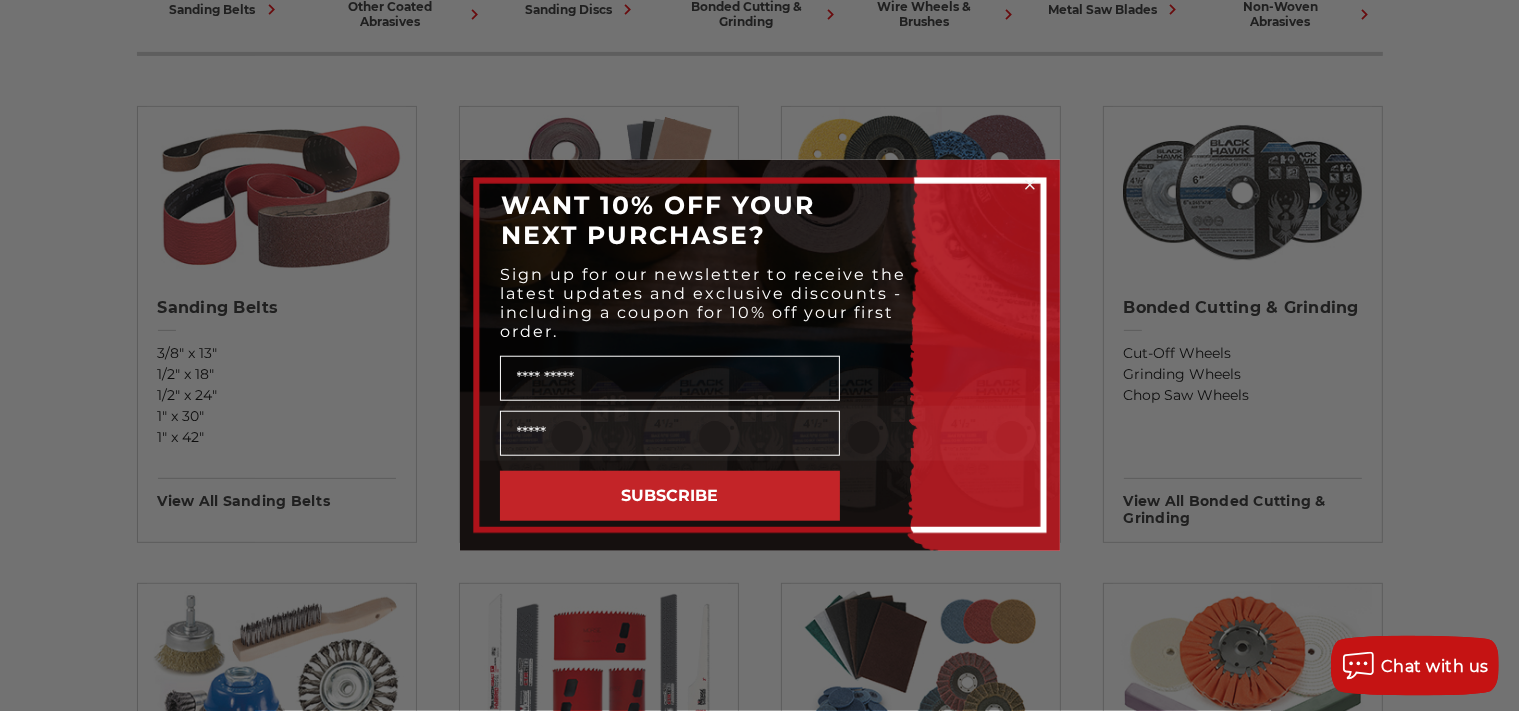 click 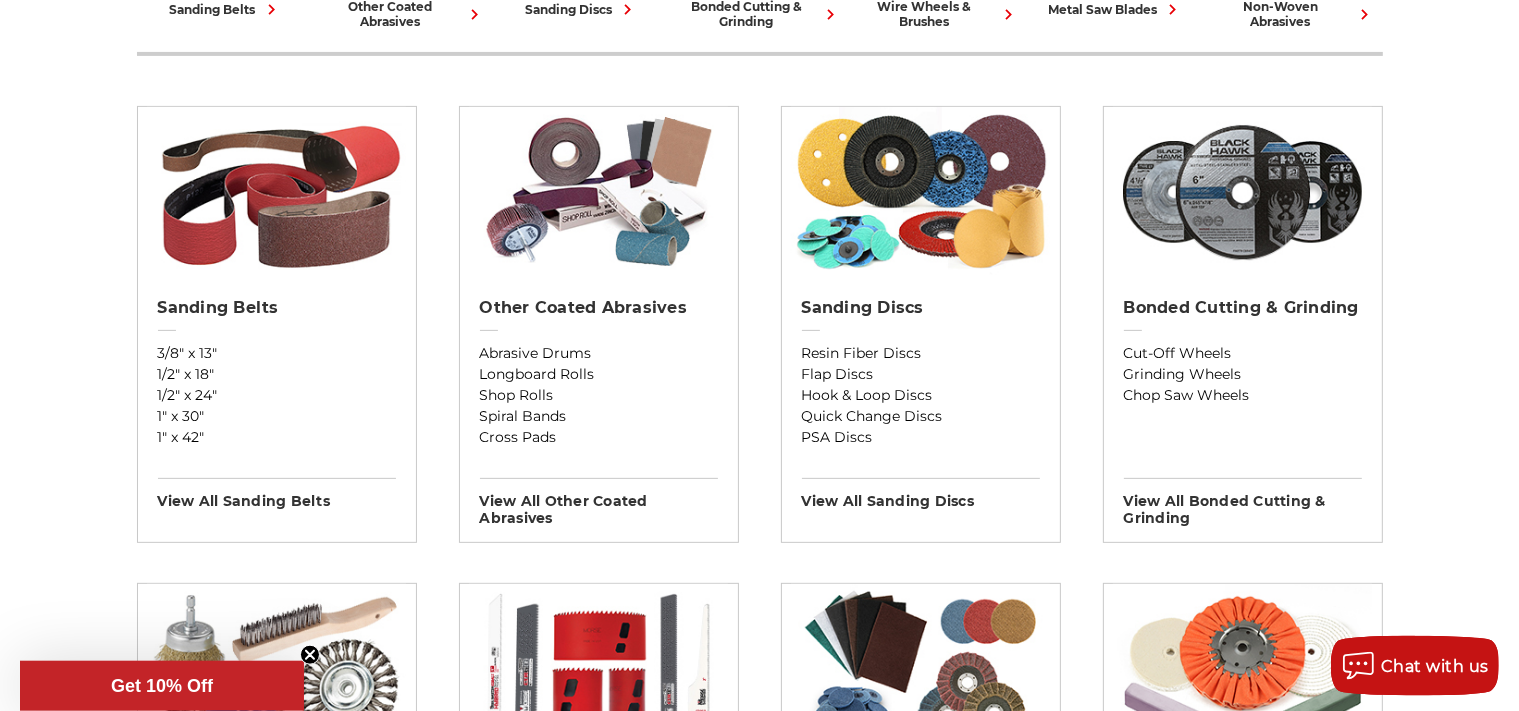 scroll, scrollTop: 657, scrollLeft: 0, axis: vertical 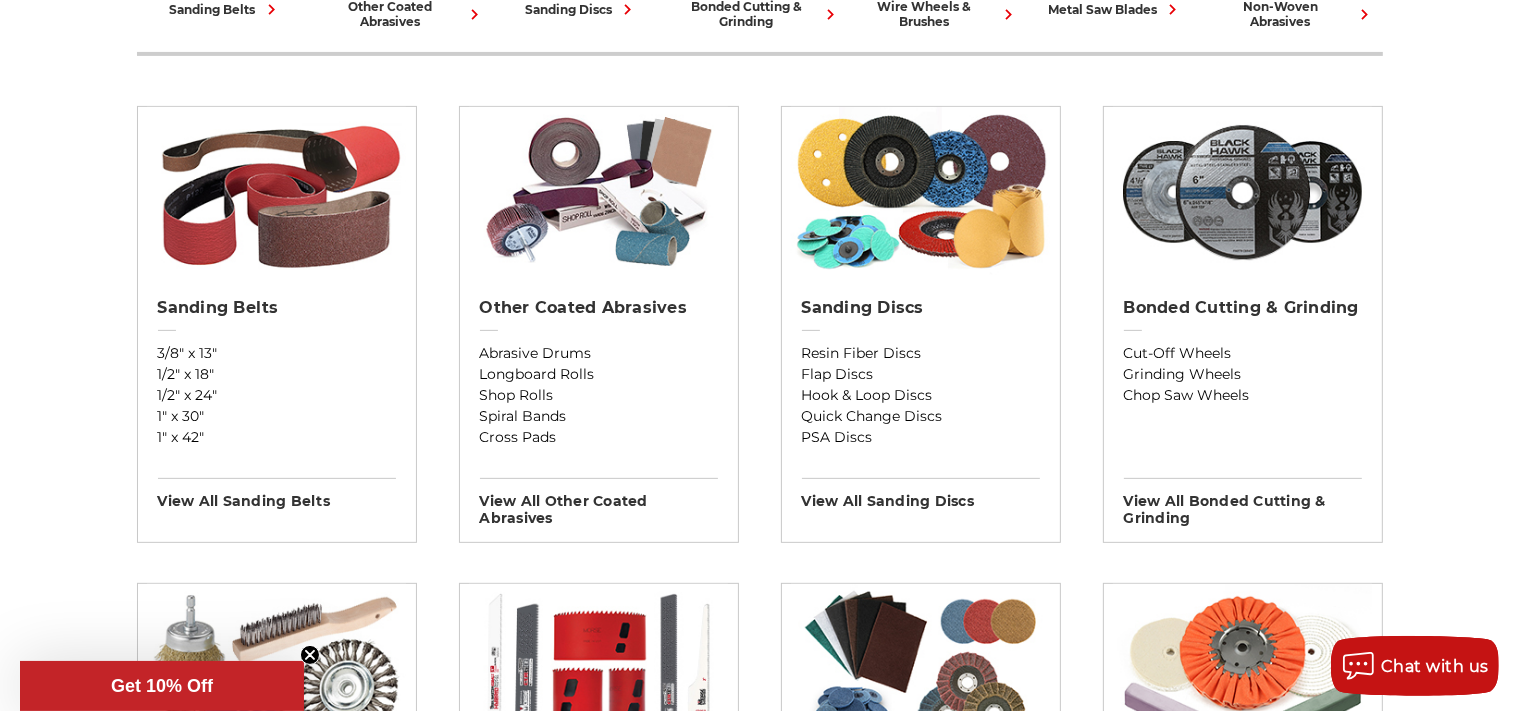 drag, startPoint x: 1517, startPoint y: 121, endPoint x: 1534, endPoint y: 190, distance: 71.063354 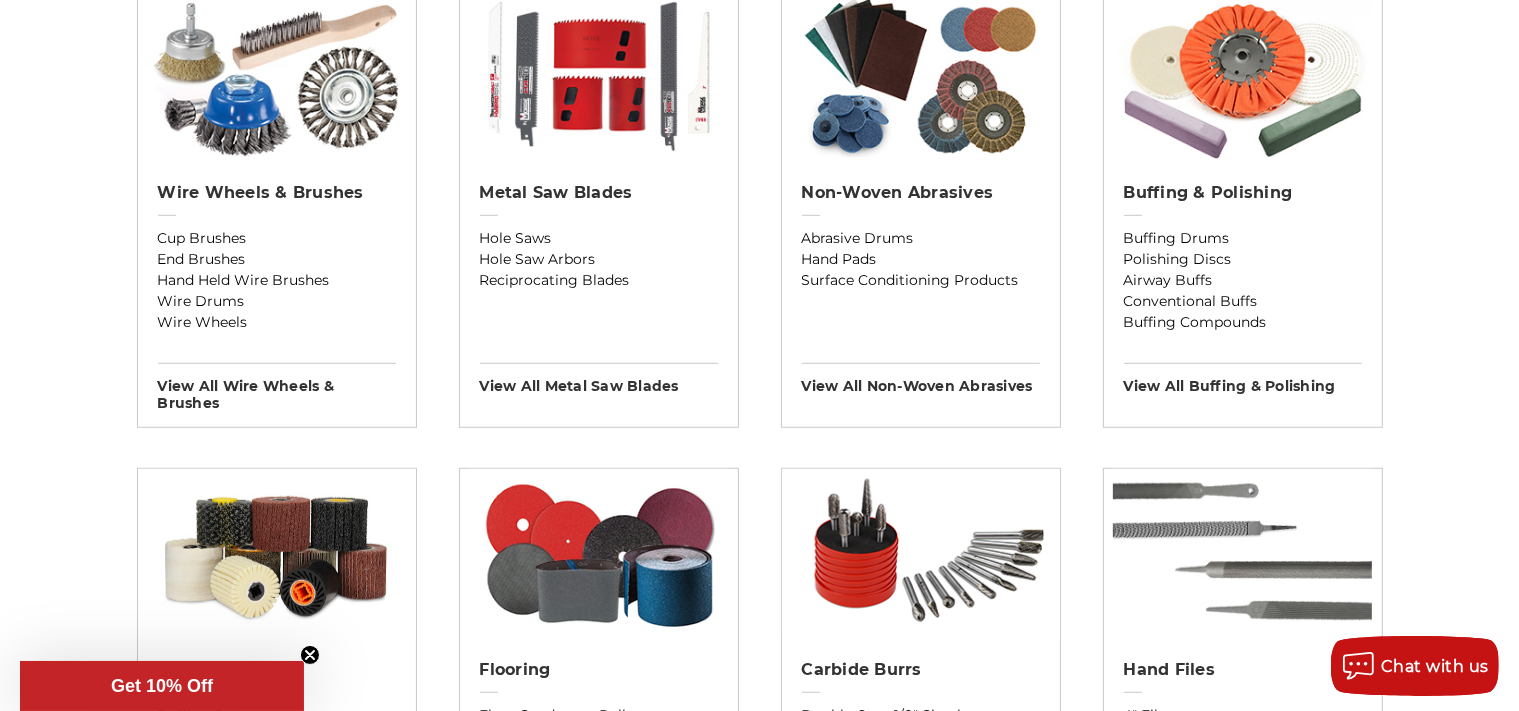 scroll, scrollTop: 1477, scrollLeft: 0, axis: vertical 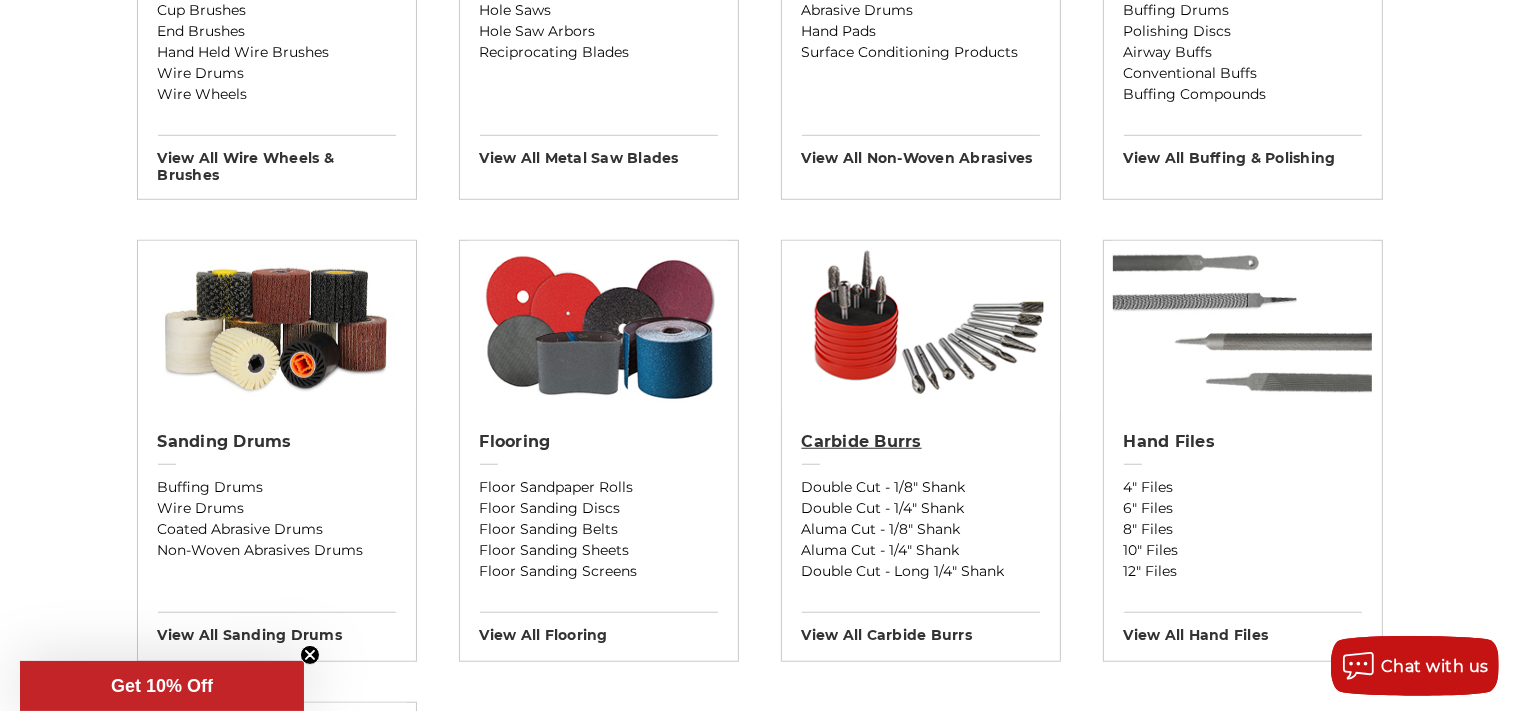 click on "Carbide Burrs" at bounding box center [921, 442] 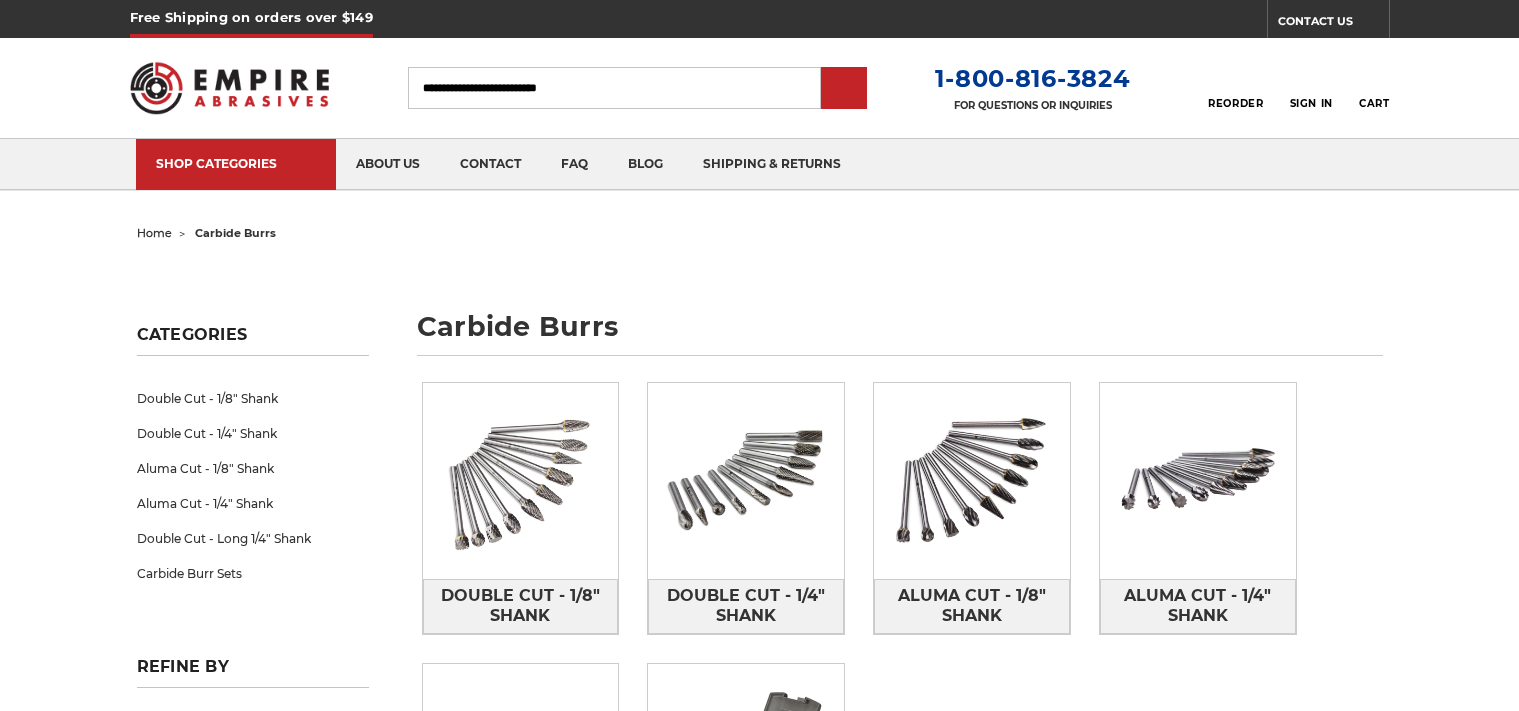 scroll, scrollTop: 0, scrollLeft: 0, axis: both 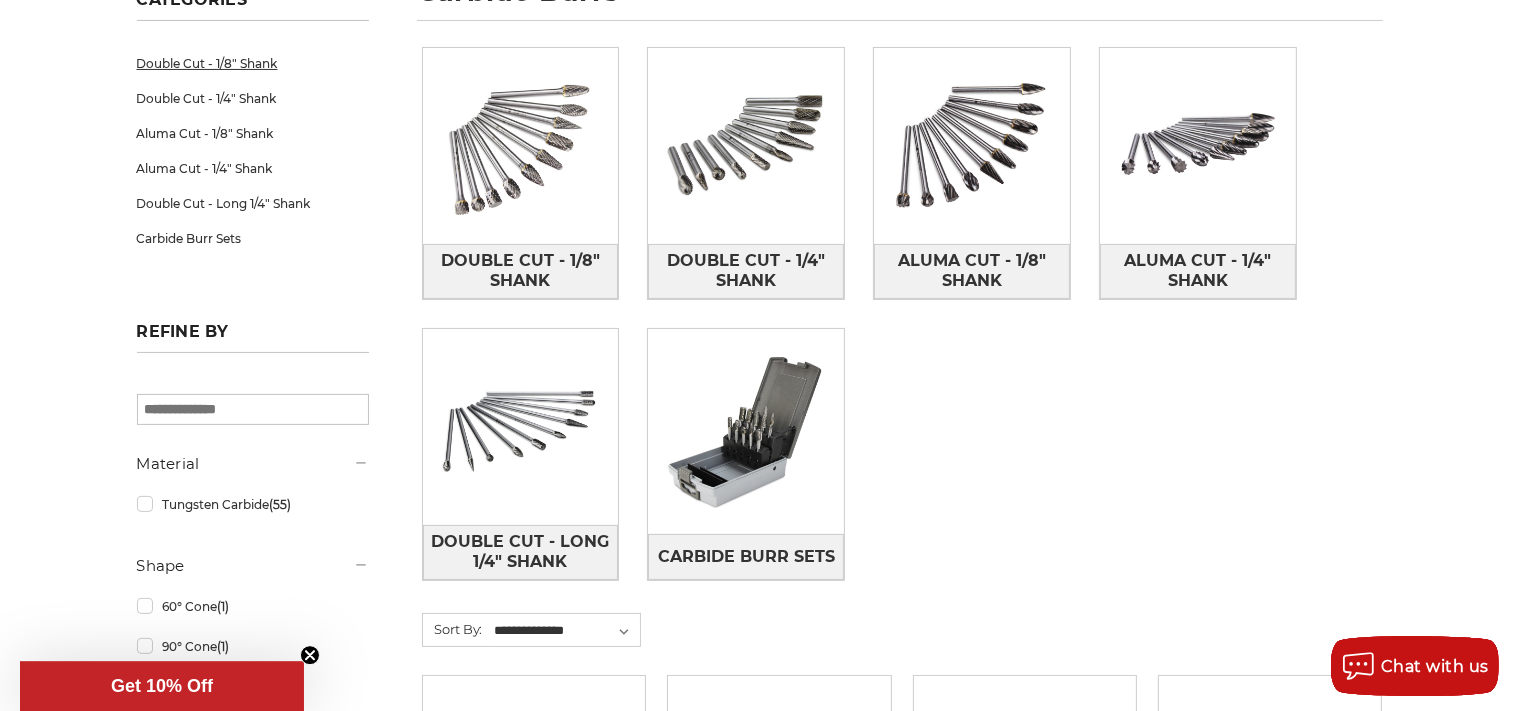 click on "Double Cut  - 1/8" Shank" at bounding box center (253, 63) 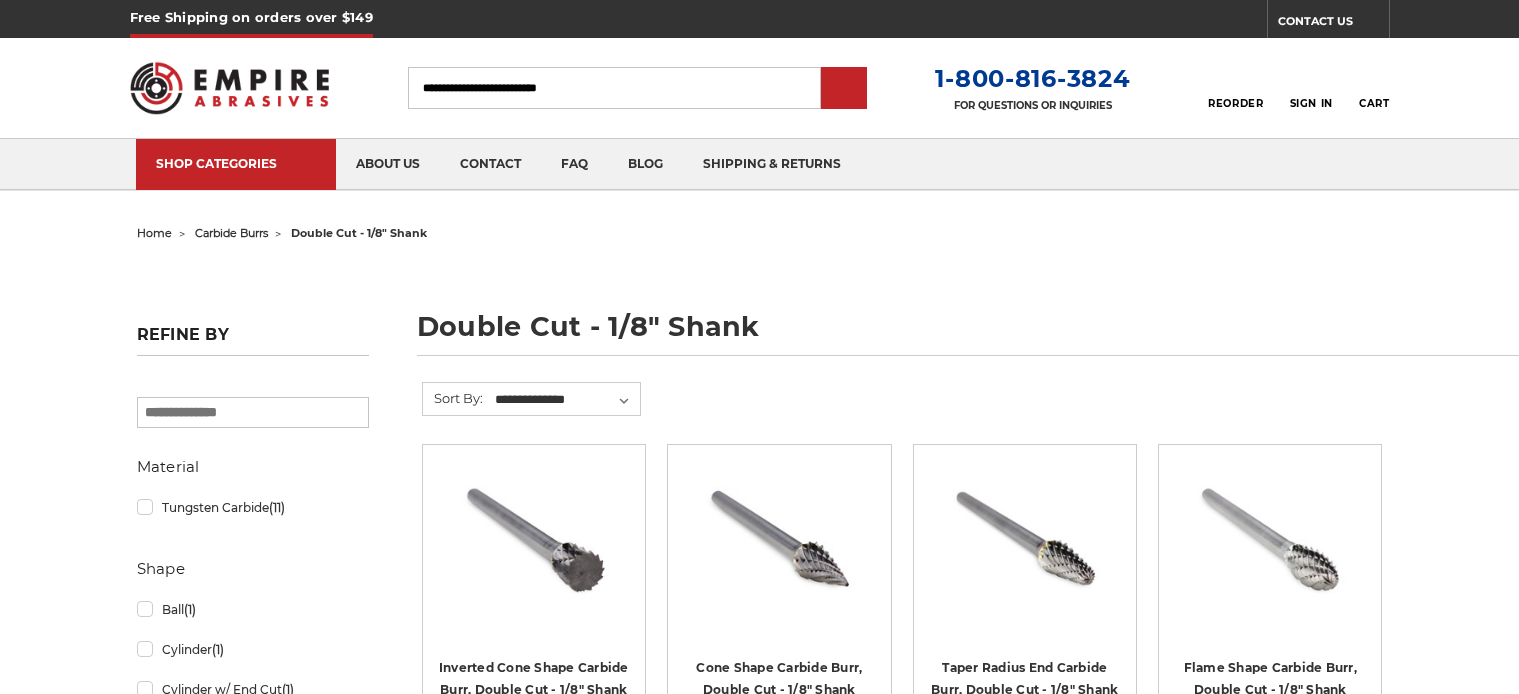 scroll, scrollTop: 0, scrollLeft: 0, axis: both 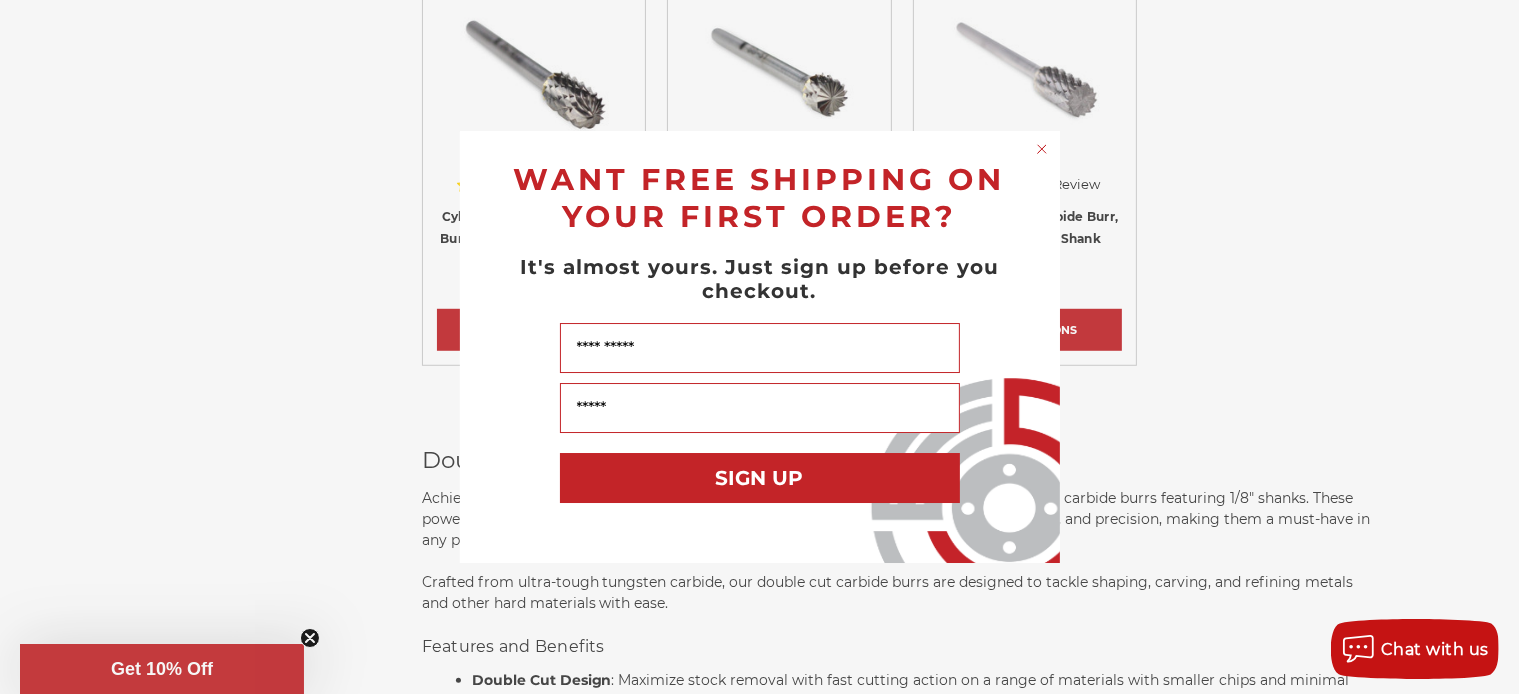 click 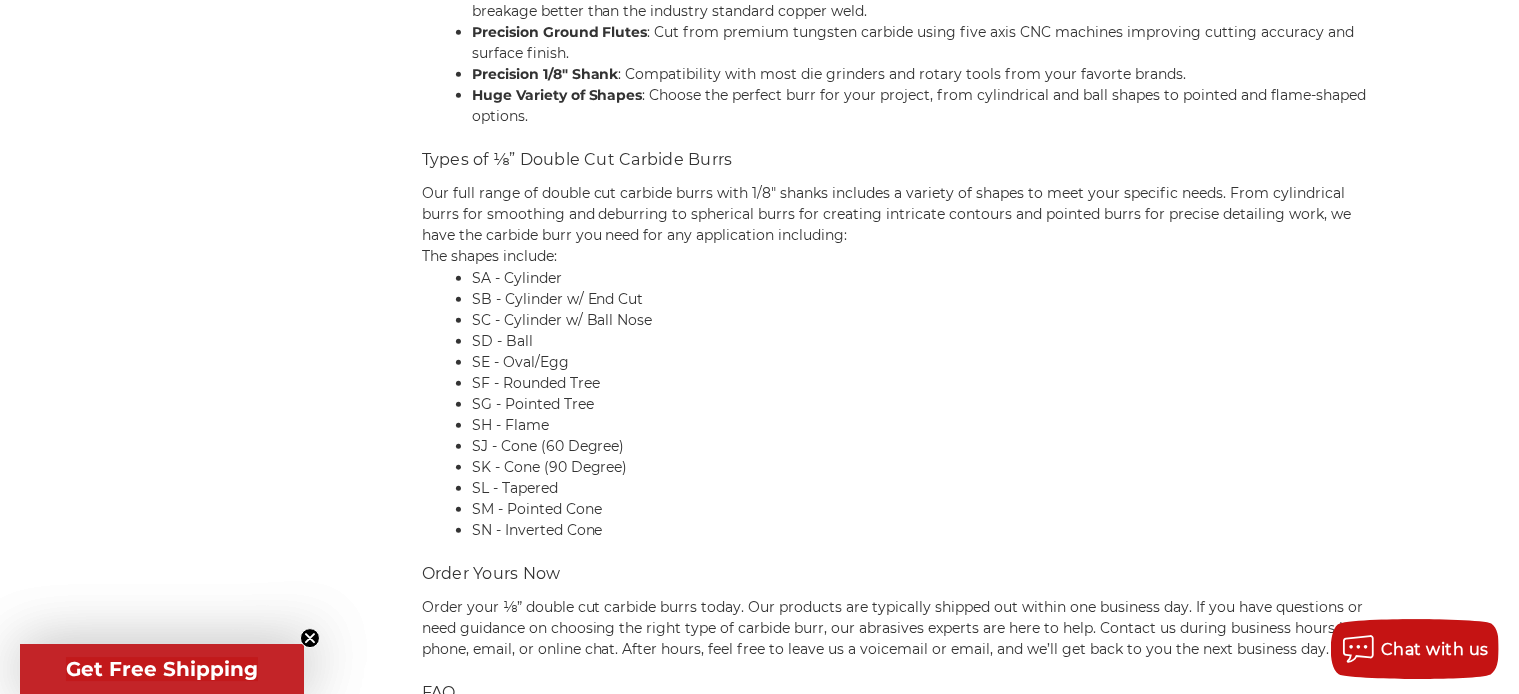 scroll, scrollTop: 2076, scrollLeft: 0, axis: vertical 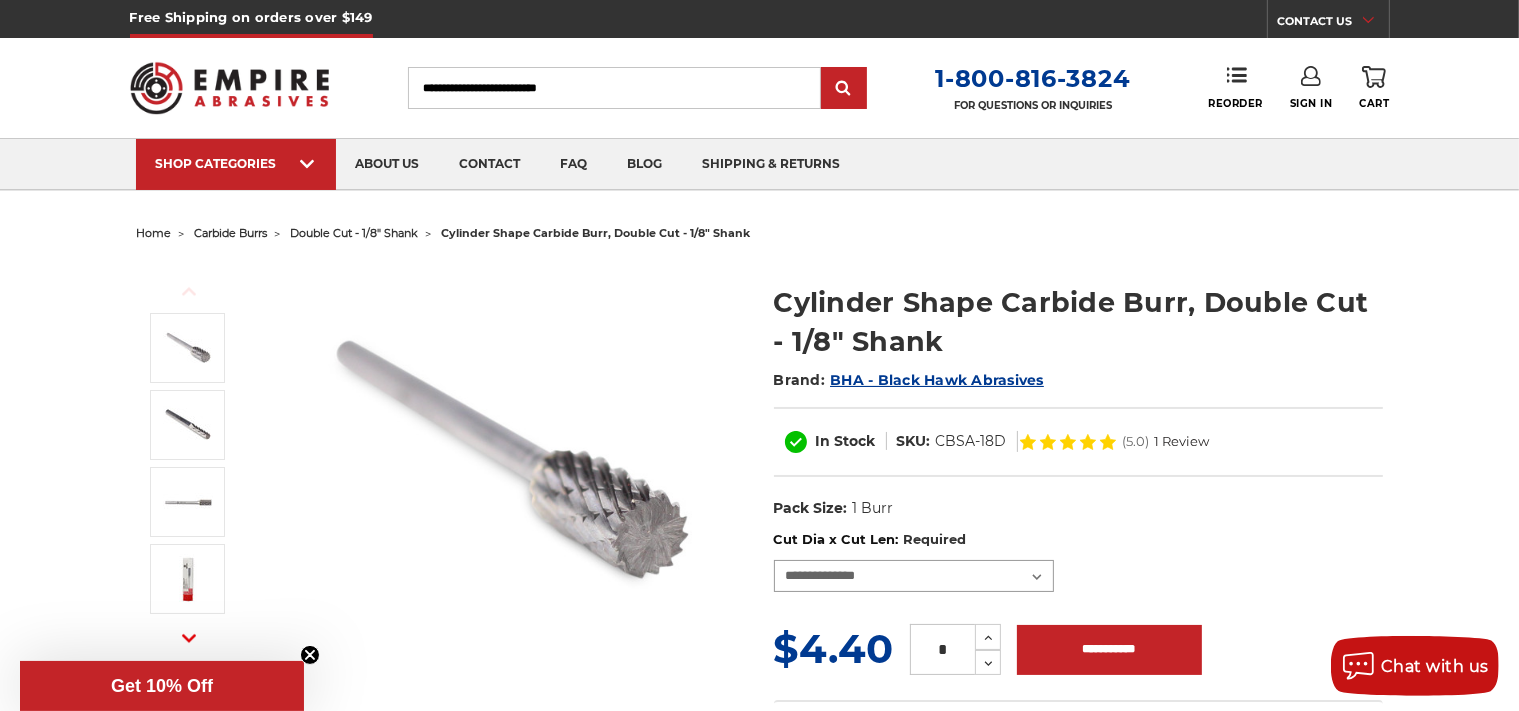 click on "**********" at bounding box center [914, 576] 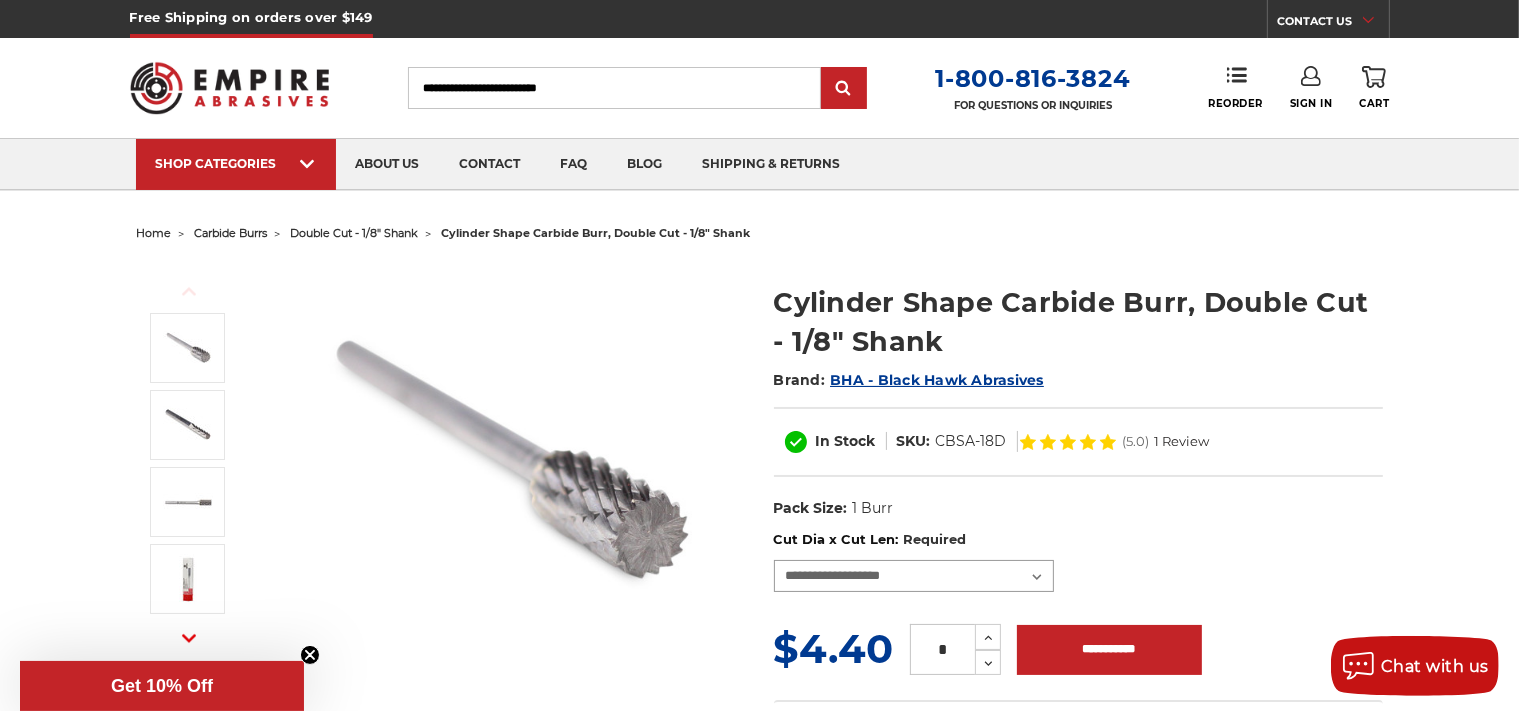 click on "**********" at bounding box center (0, 0) 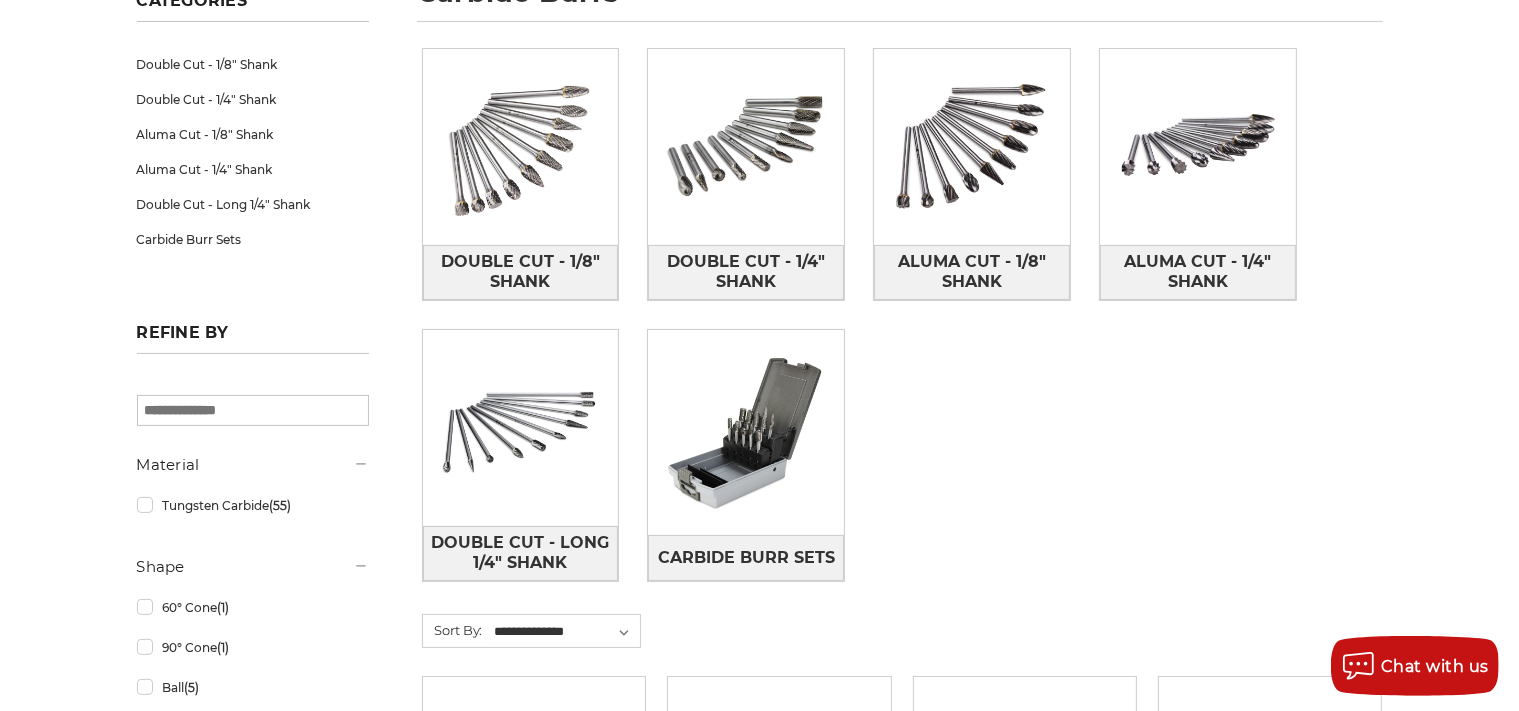 scroll, scrollTop: 334, scrollLeft: 0, axis: vertical 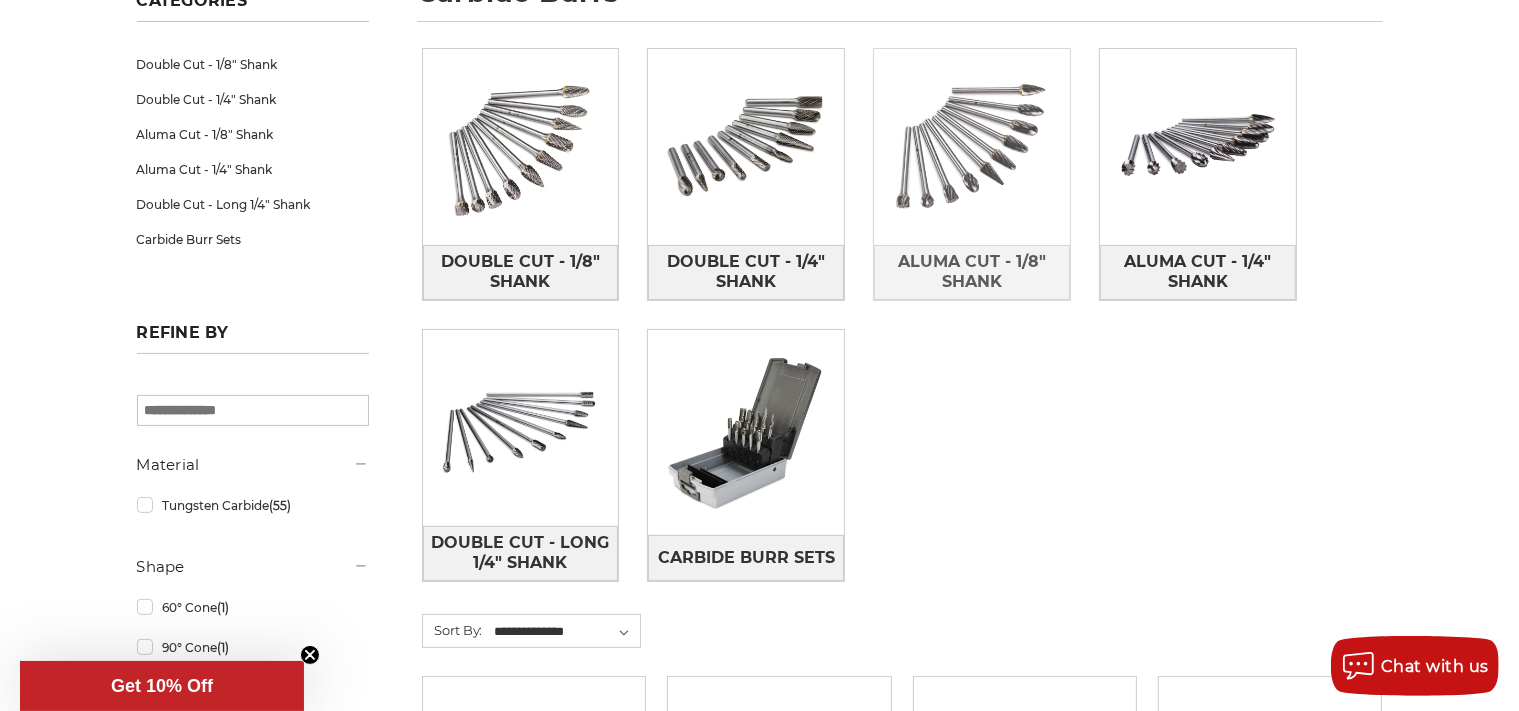 click at bounding box center (972, 147) 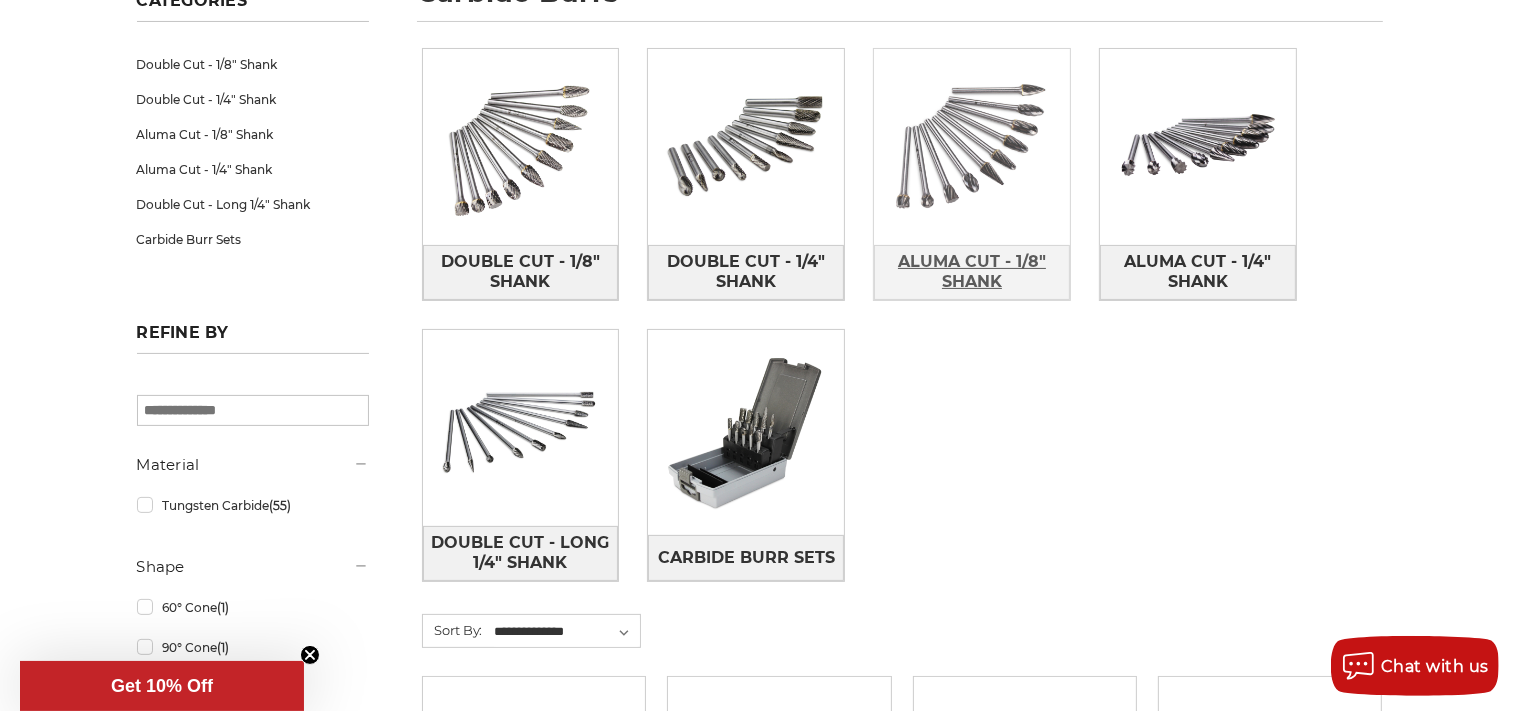 click on "Aluma Cut - 1/8" Shank" at bounding box center (972, 272) 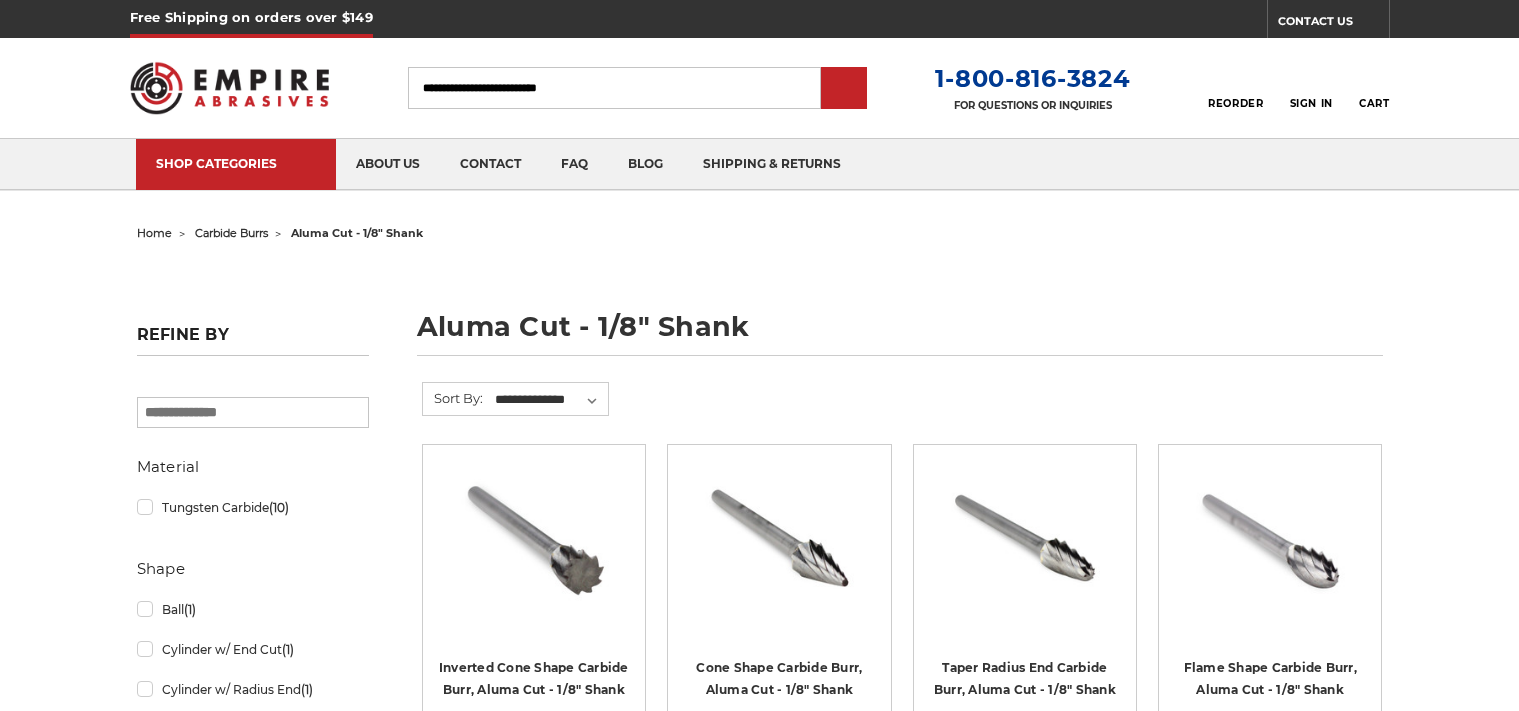 scroll, scrollTop: 0, scrollLeft: 0, axis: both 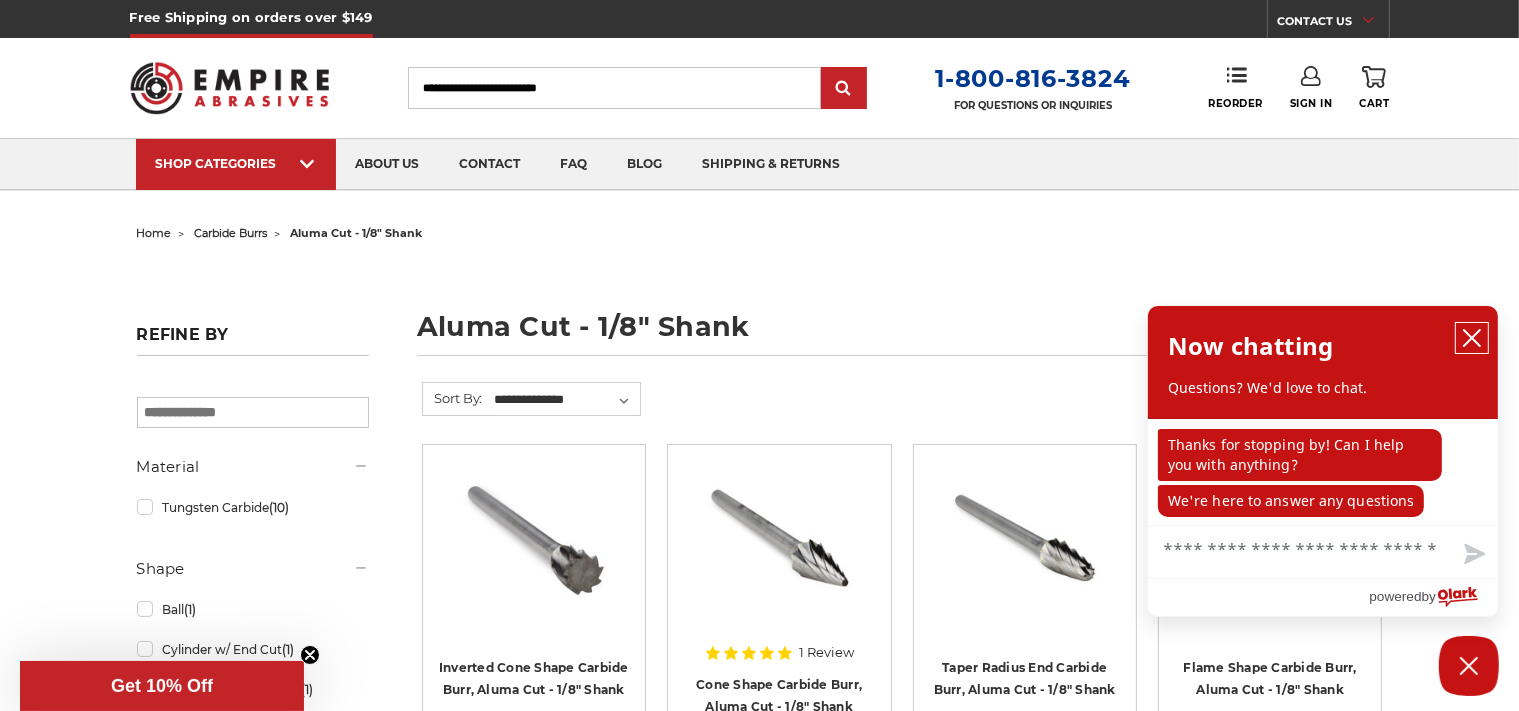 click 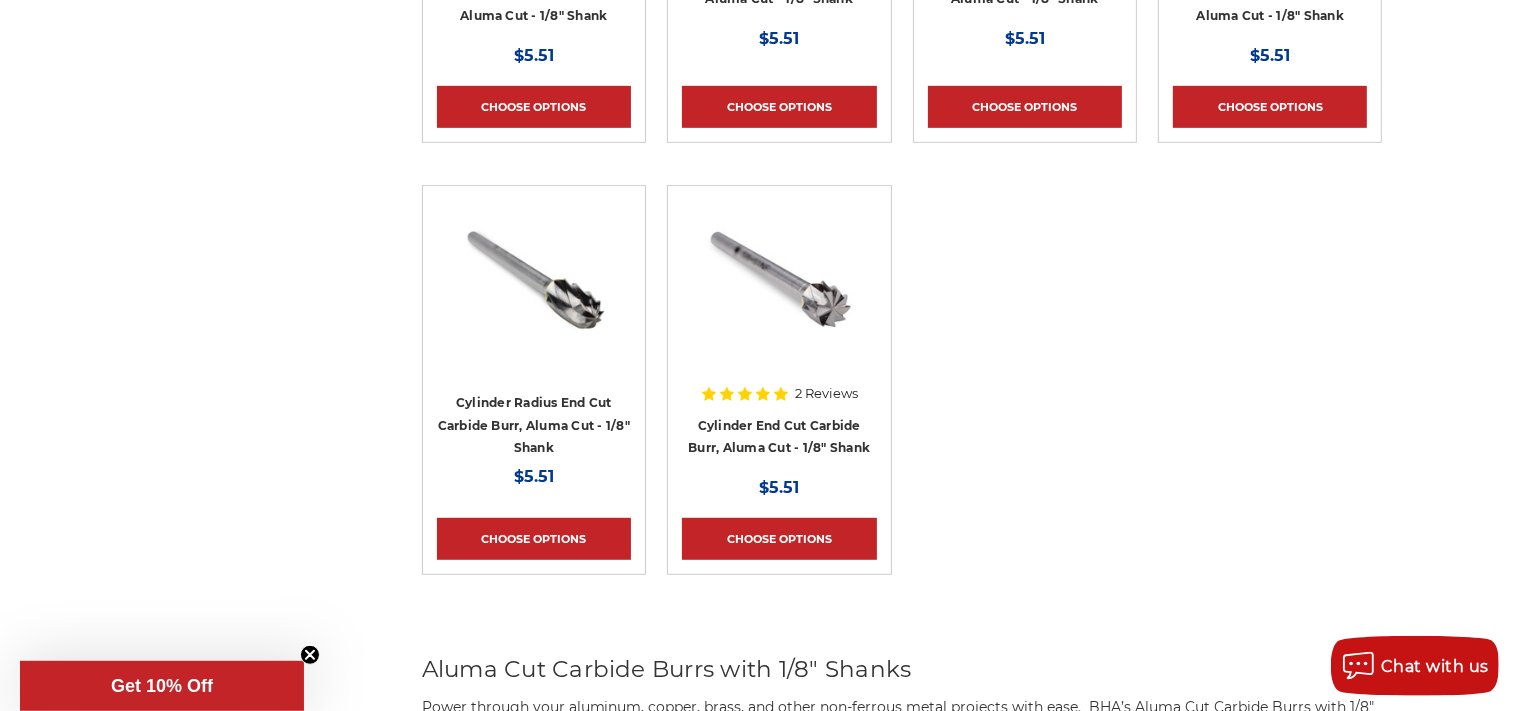 scroll, scrollTop: 1148, scrollLeft: 0, axis: vertical 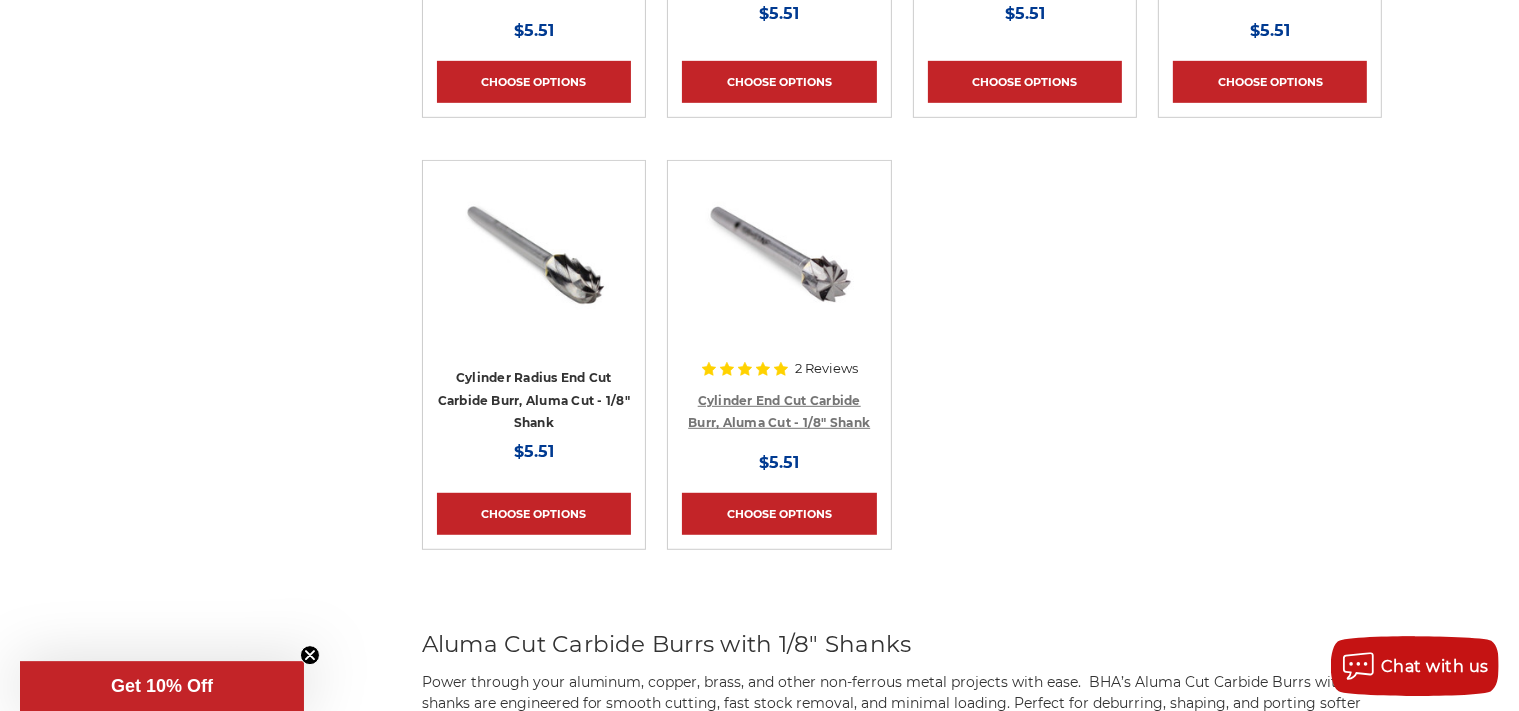 click on "Cylinder End Cut Carbide Burr, Aluma Cut - 1/8" Shank" at bounding box center [779, 412] 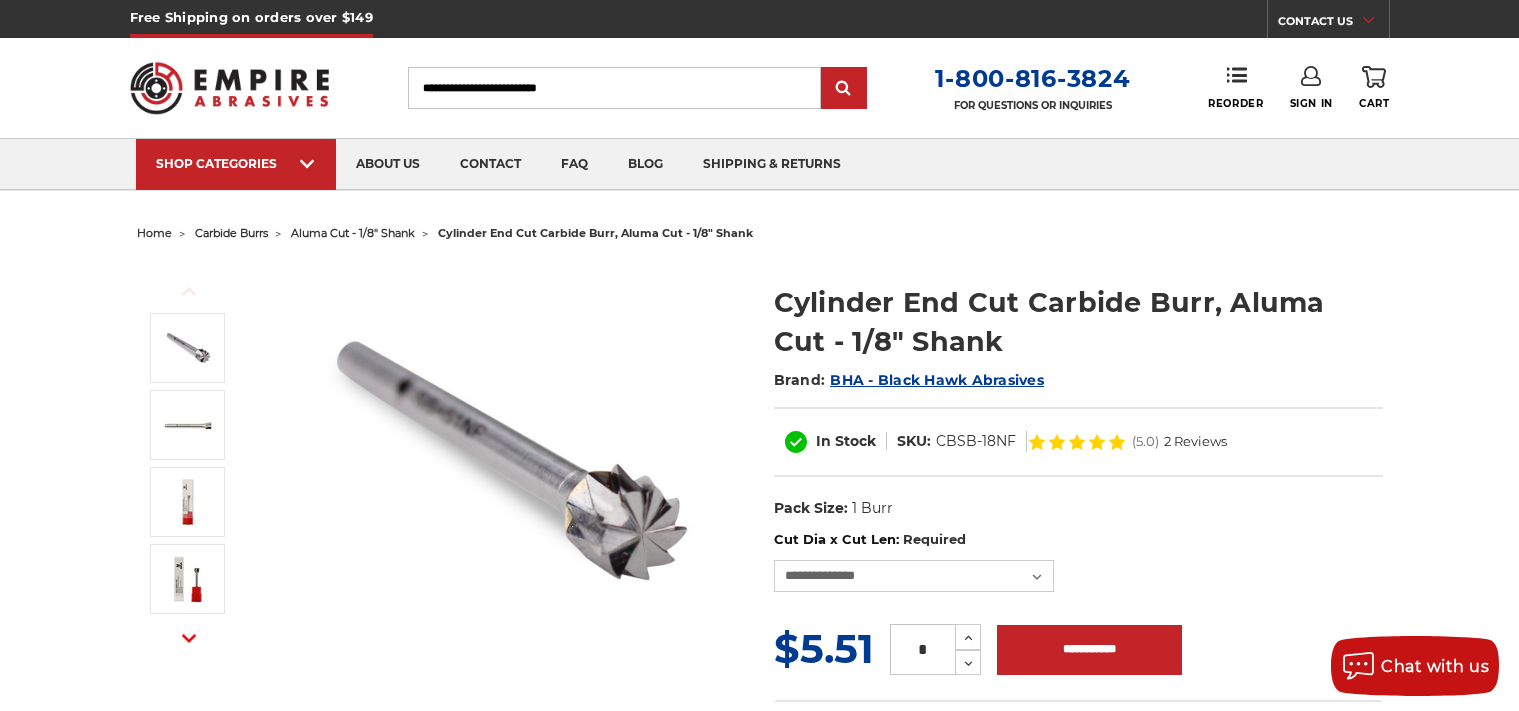 scroll, scrollTop: 0, scrollLeft: 0, axis: both 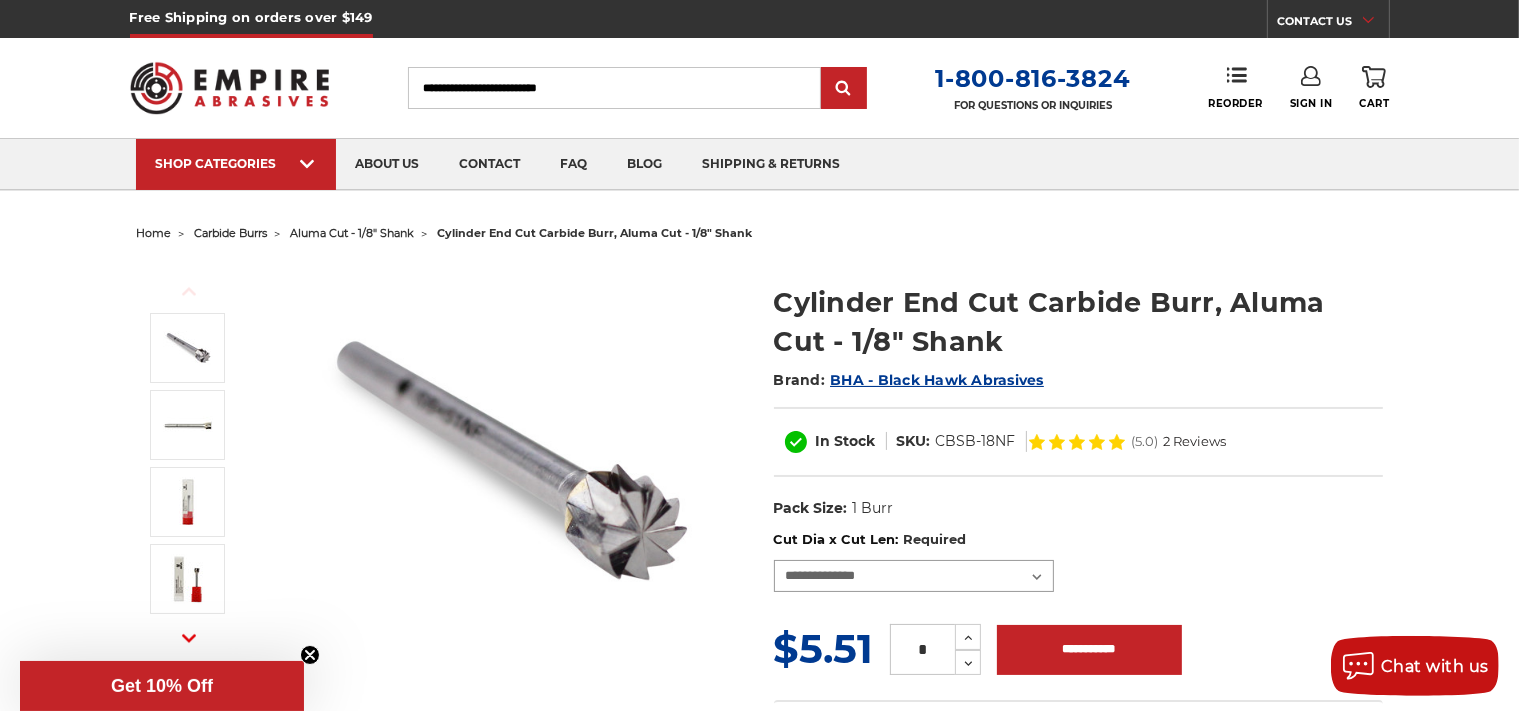 click on "**********" at bounding box center [914, 576] 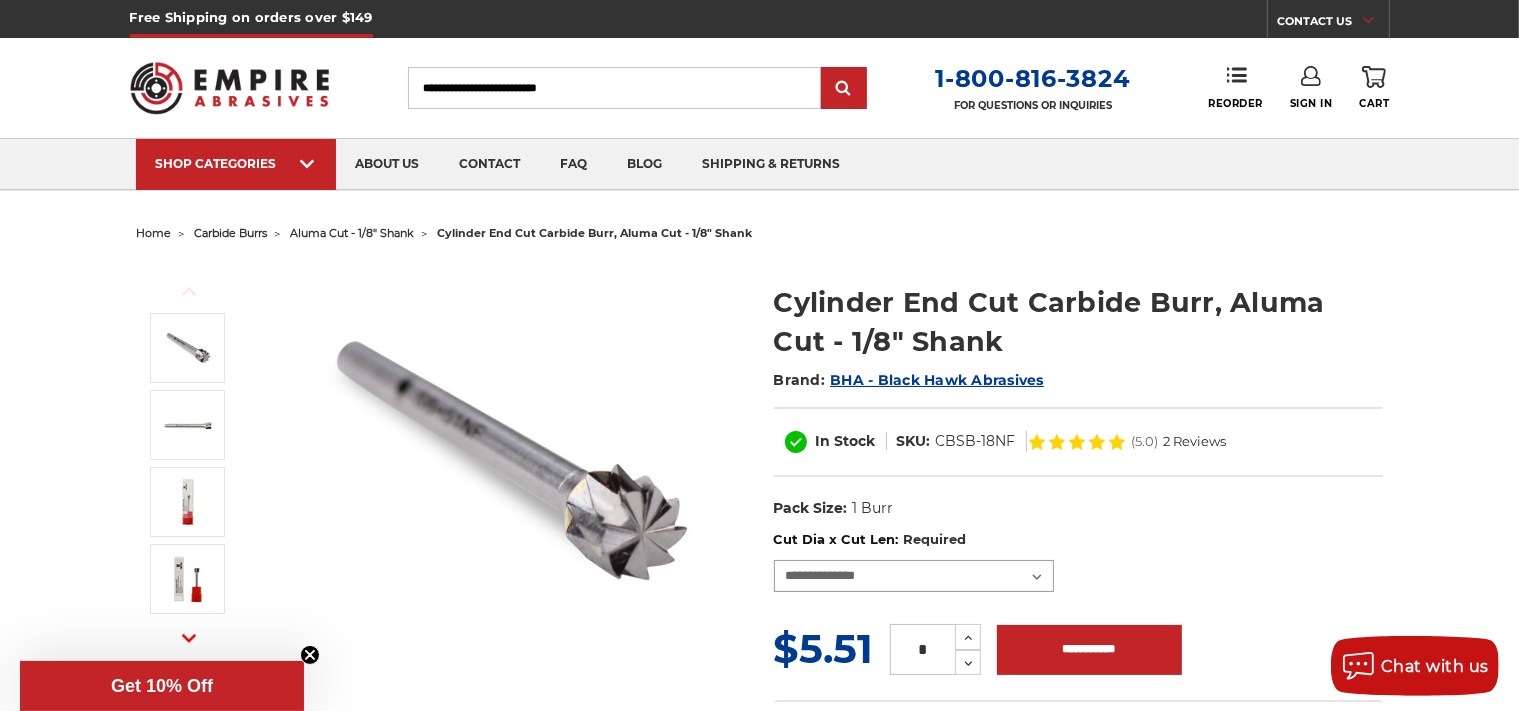 select on "****" 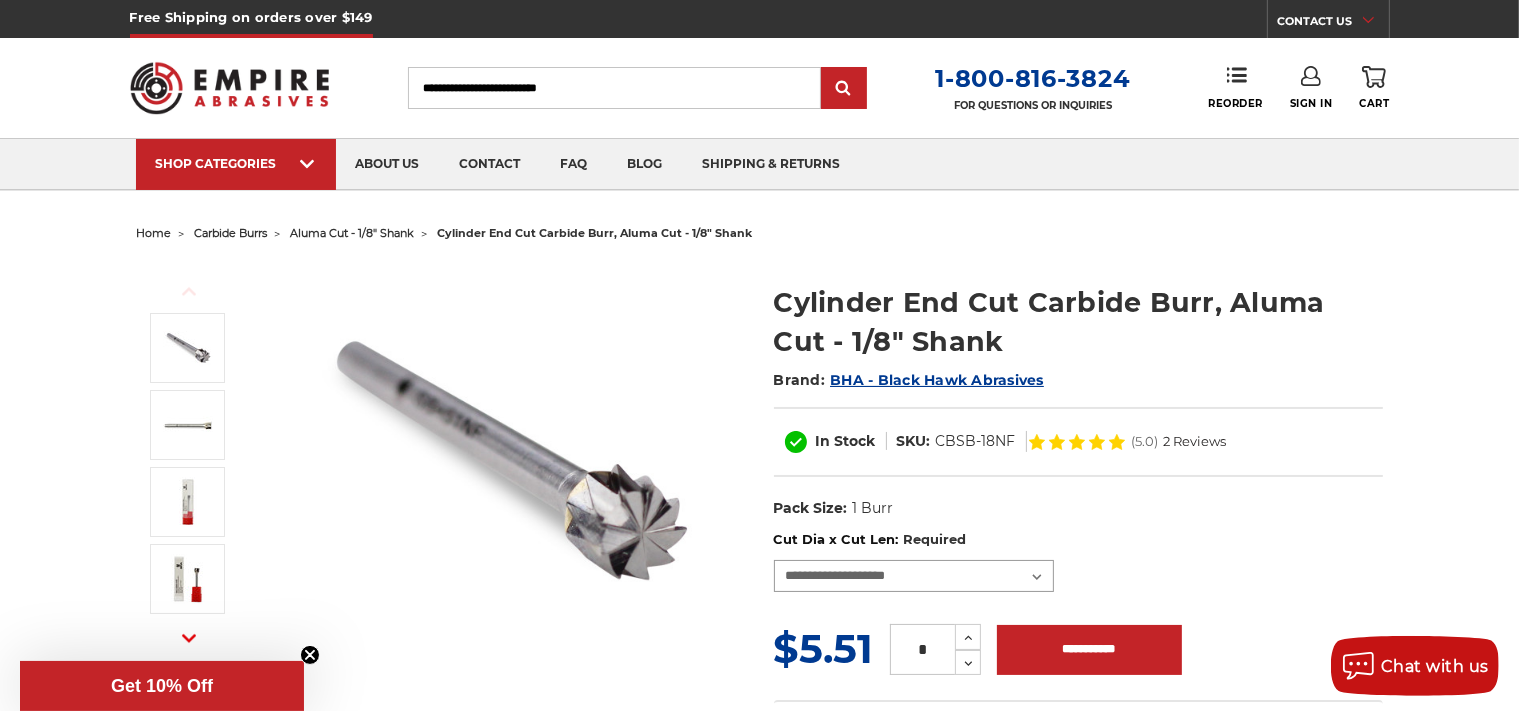 click on "**********" at bounding box center (0, 0) 